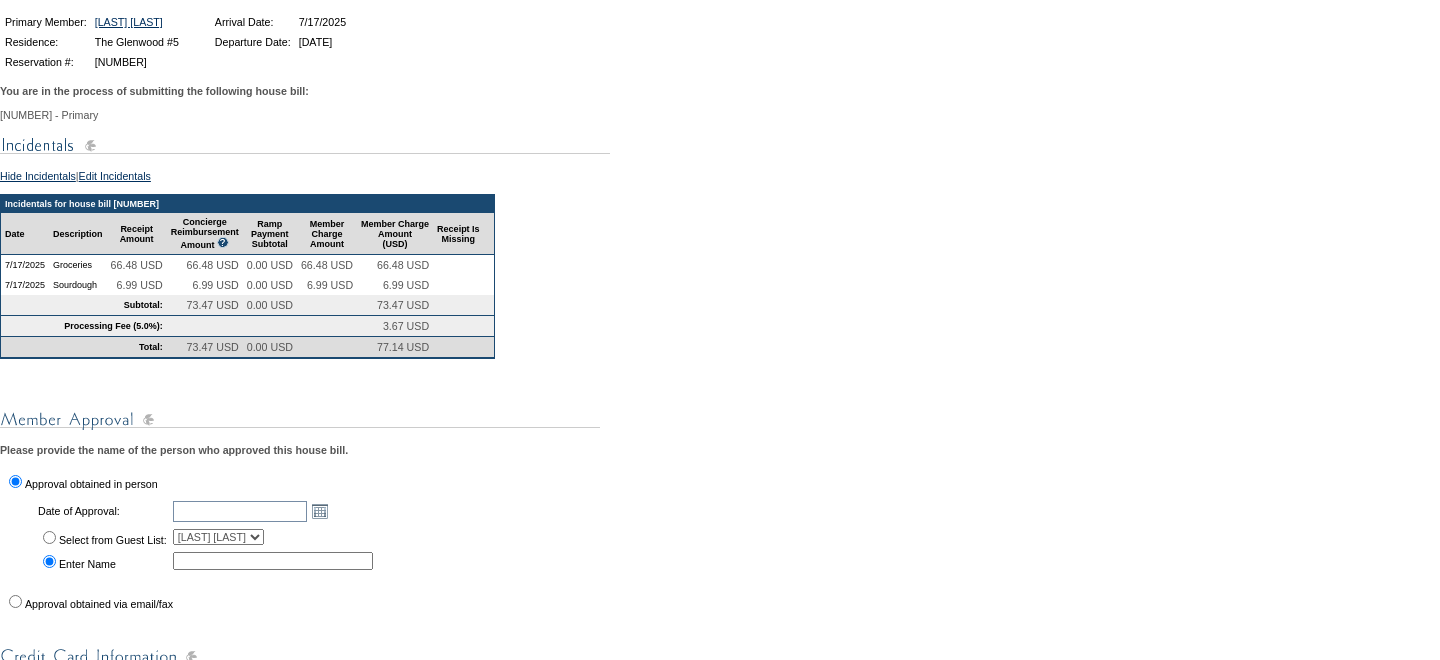 scroll, scrollTop: 249, scrollLeft: 0, axis: vertical 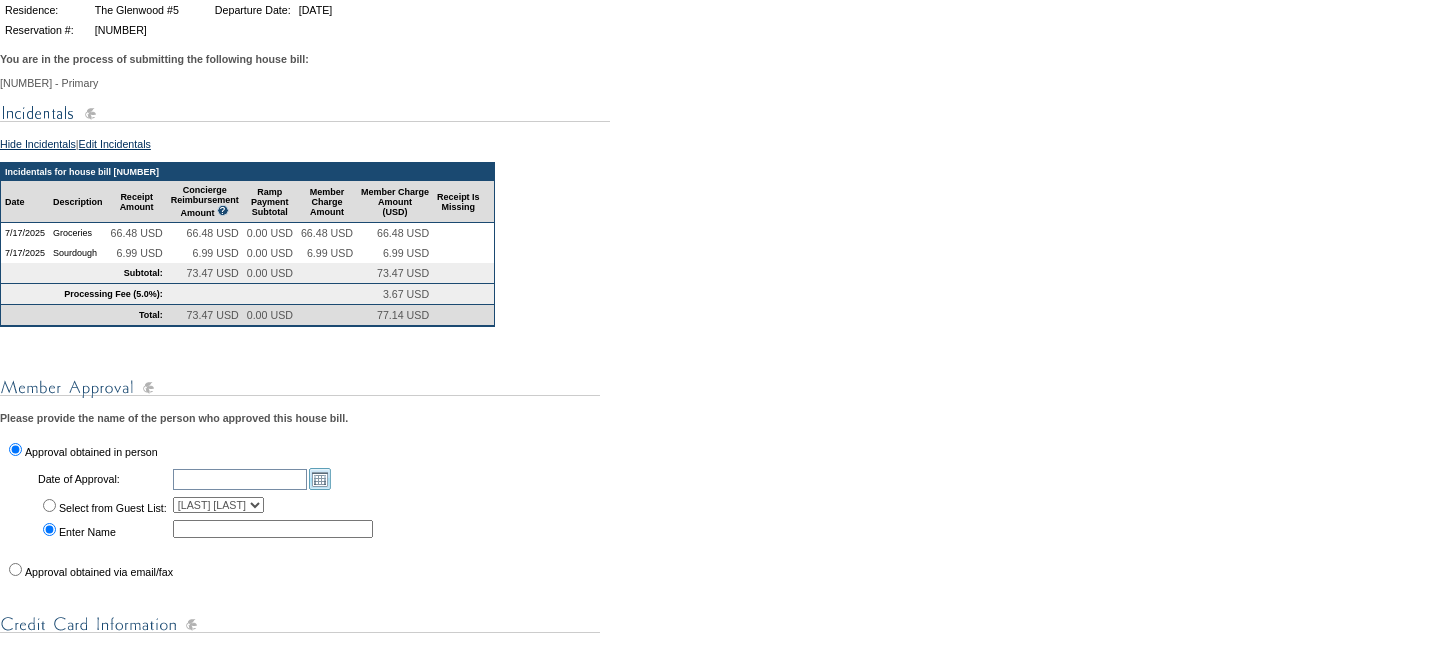 click on "Open the calendar popup." at bounding box center [320, 479] 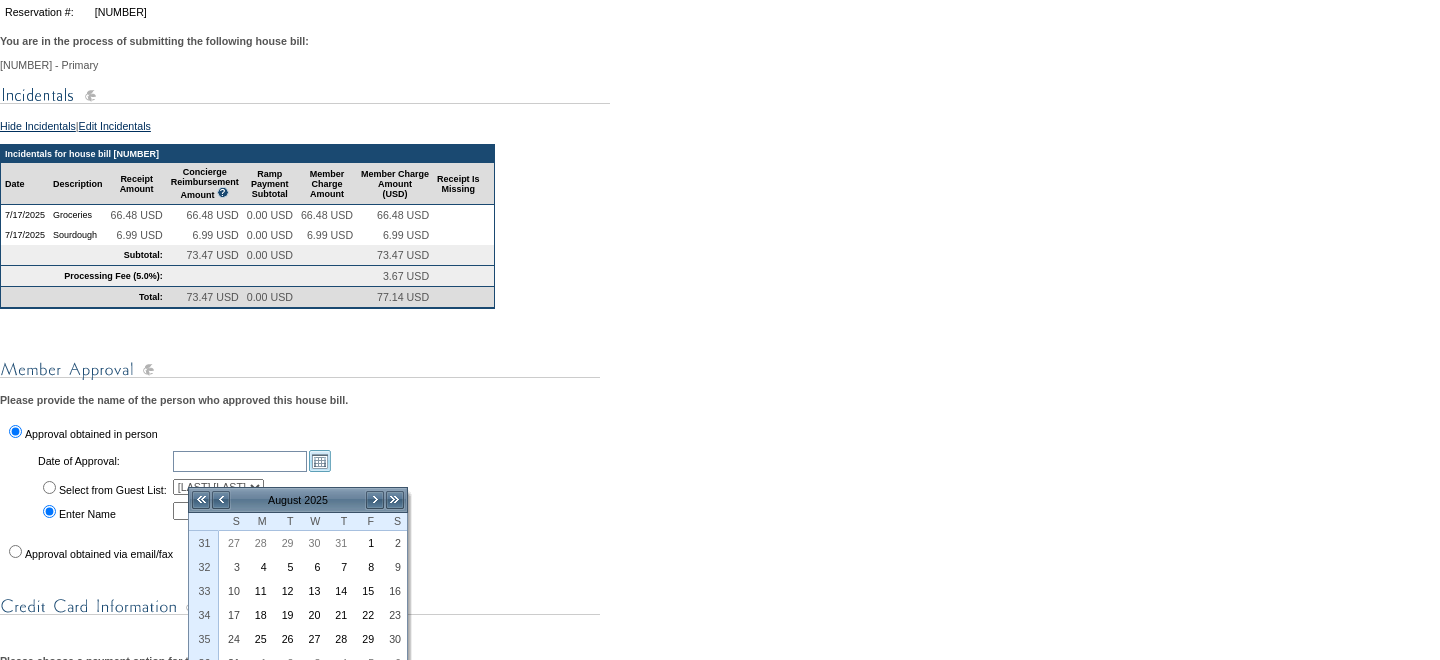 scroll, scrollTop: 279, scrollLeft: 0, axis: vertical 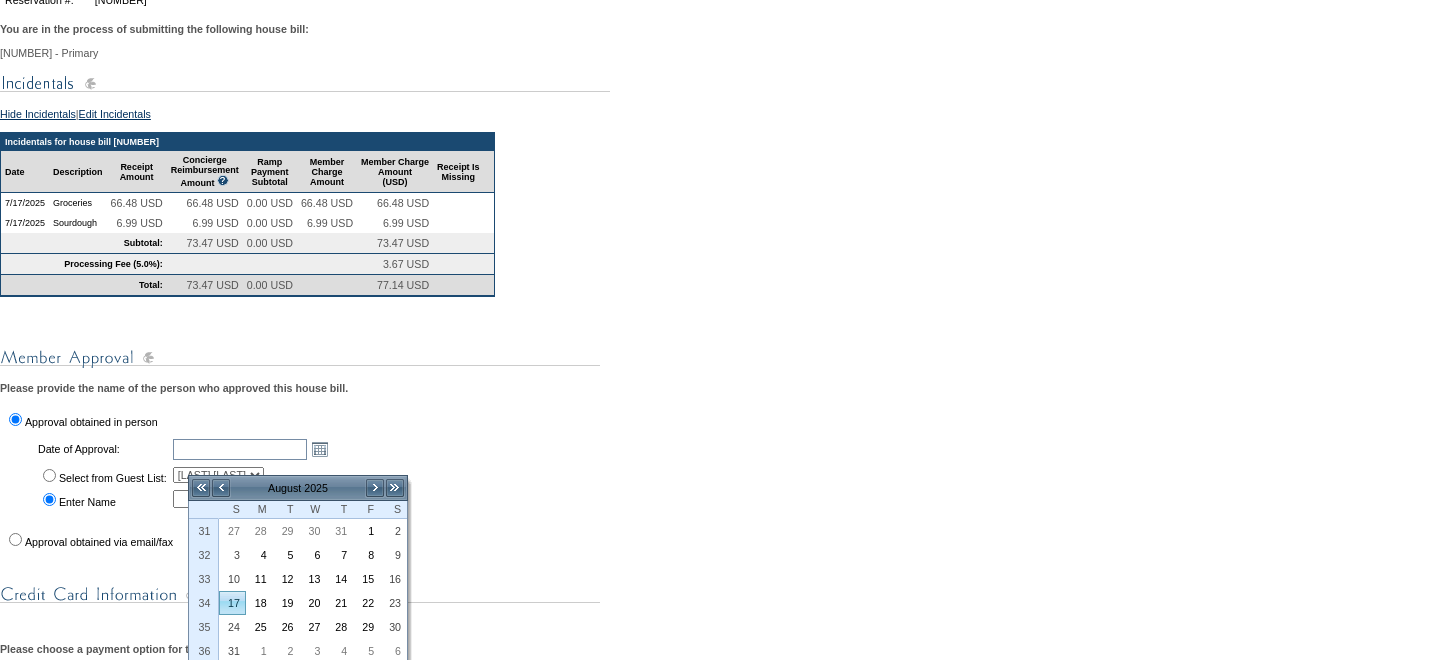 click on "17" at bounding box center (232, 603) 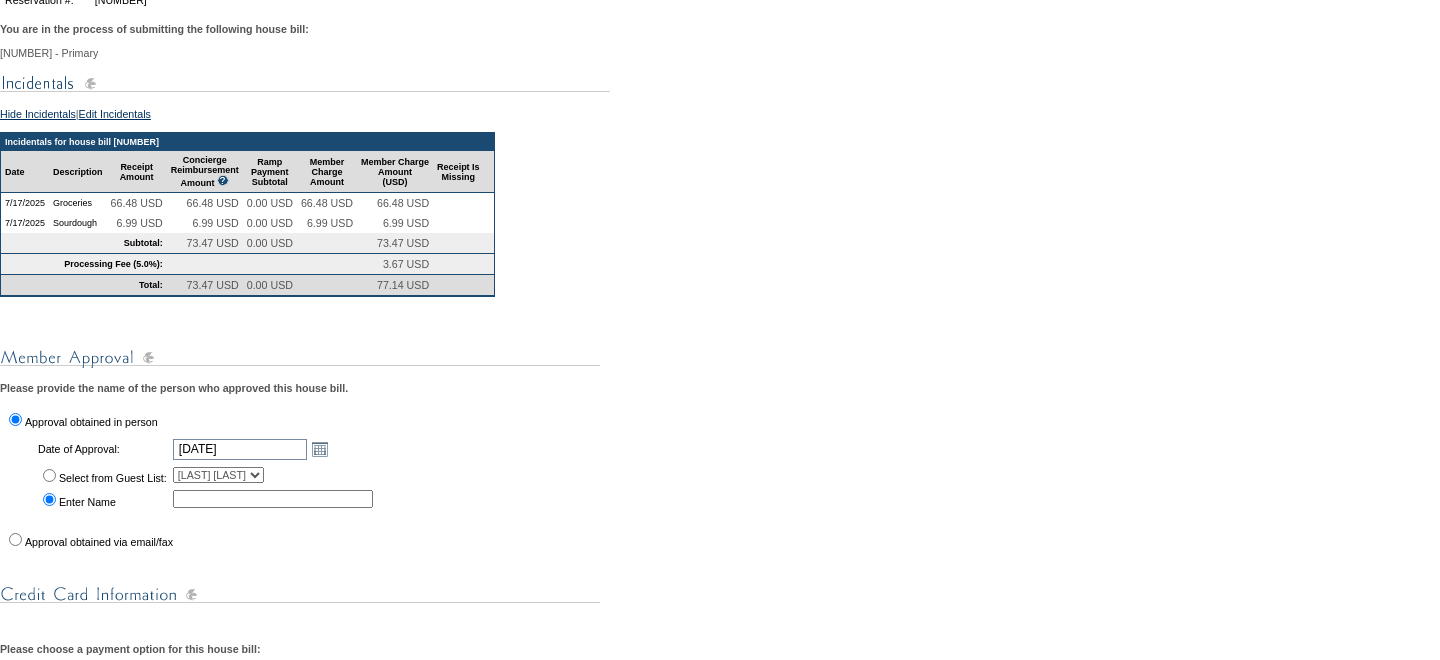 click at bounding box center (273, 499) 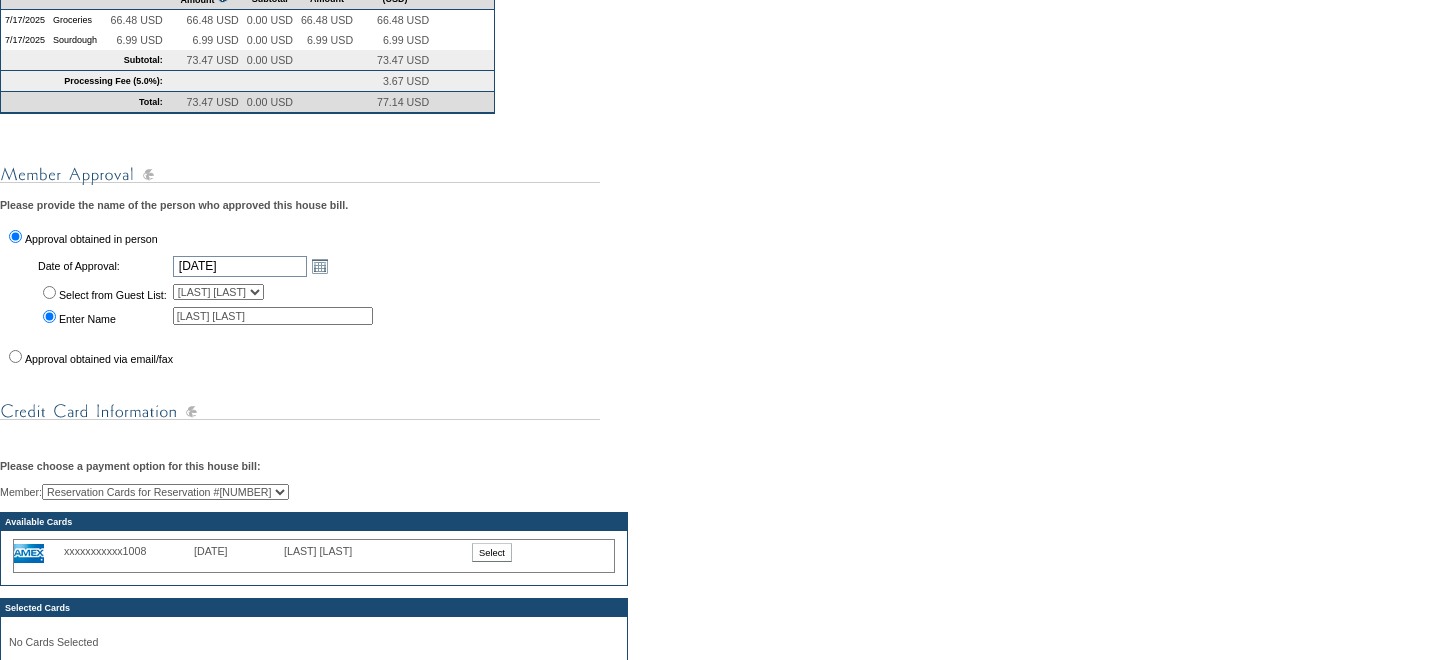 scroll, scrollTop: 505, scrollLeft: 0, axis: vertical 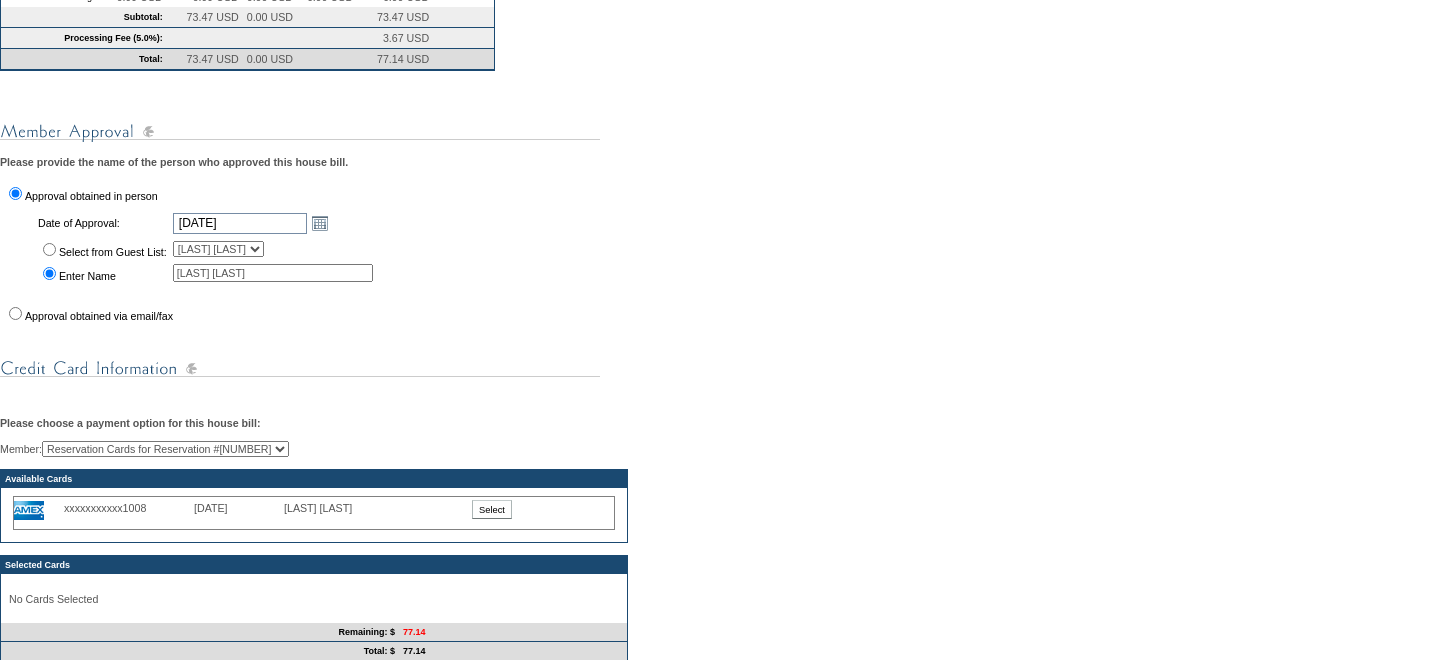 type on "Taylor Hayden" 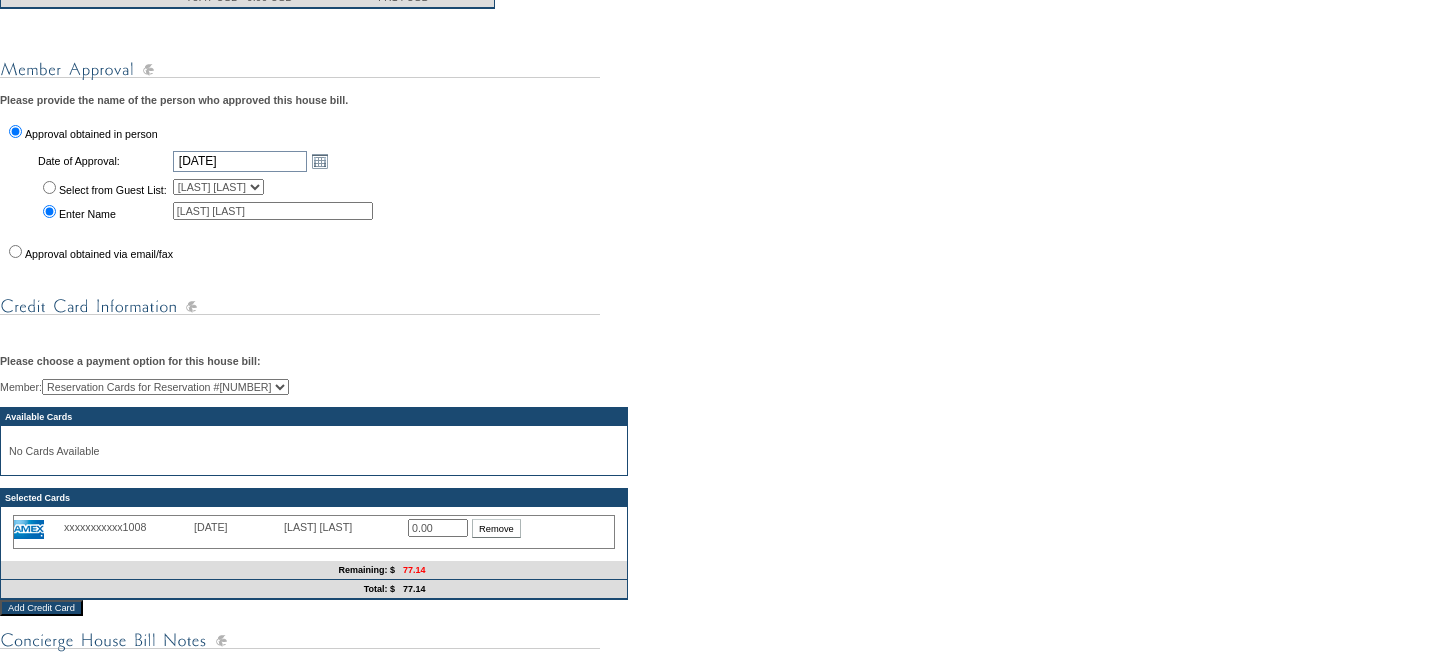 scroll, scrollTop: 569, scrollLeft: 0, axis: vertical 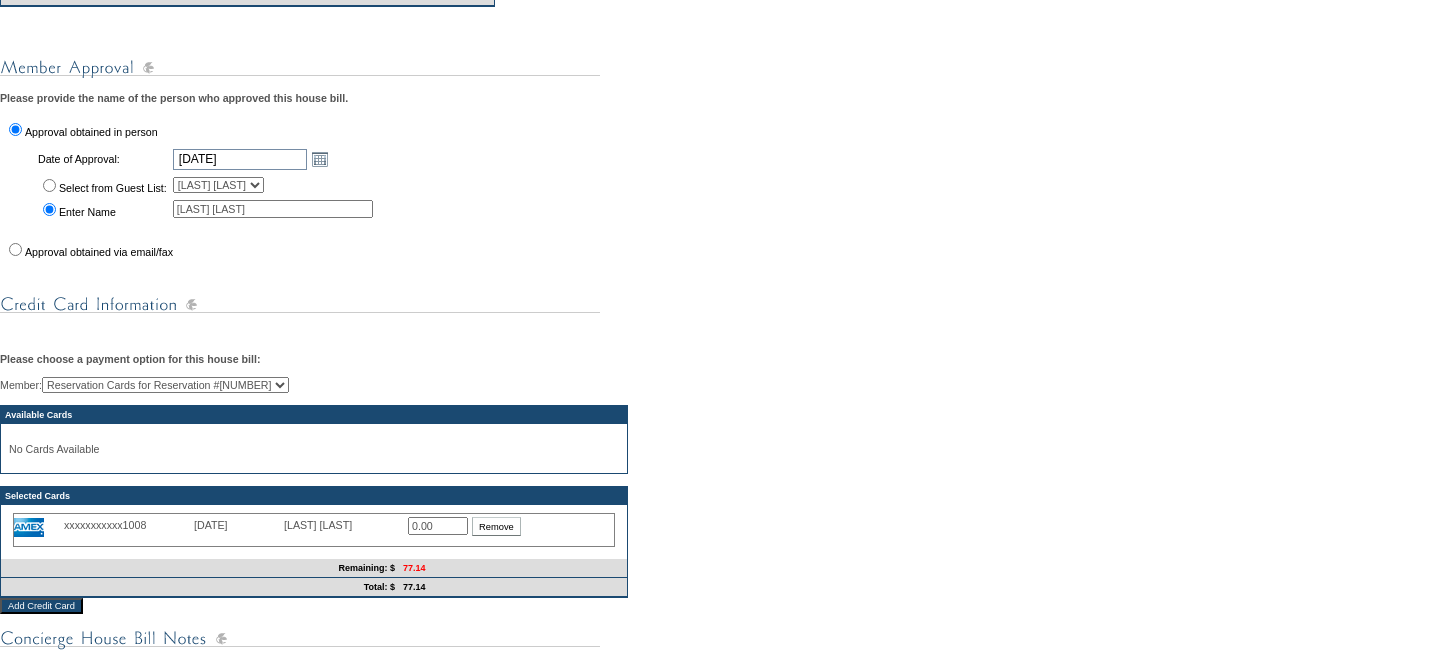 click on "Reservation Cards for Reservation #1785865
Debbie Hayden (Primary)
Taylor Hayden" at bounding box center [165, 385] 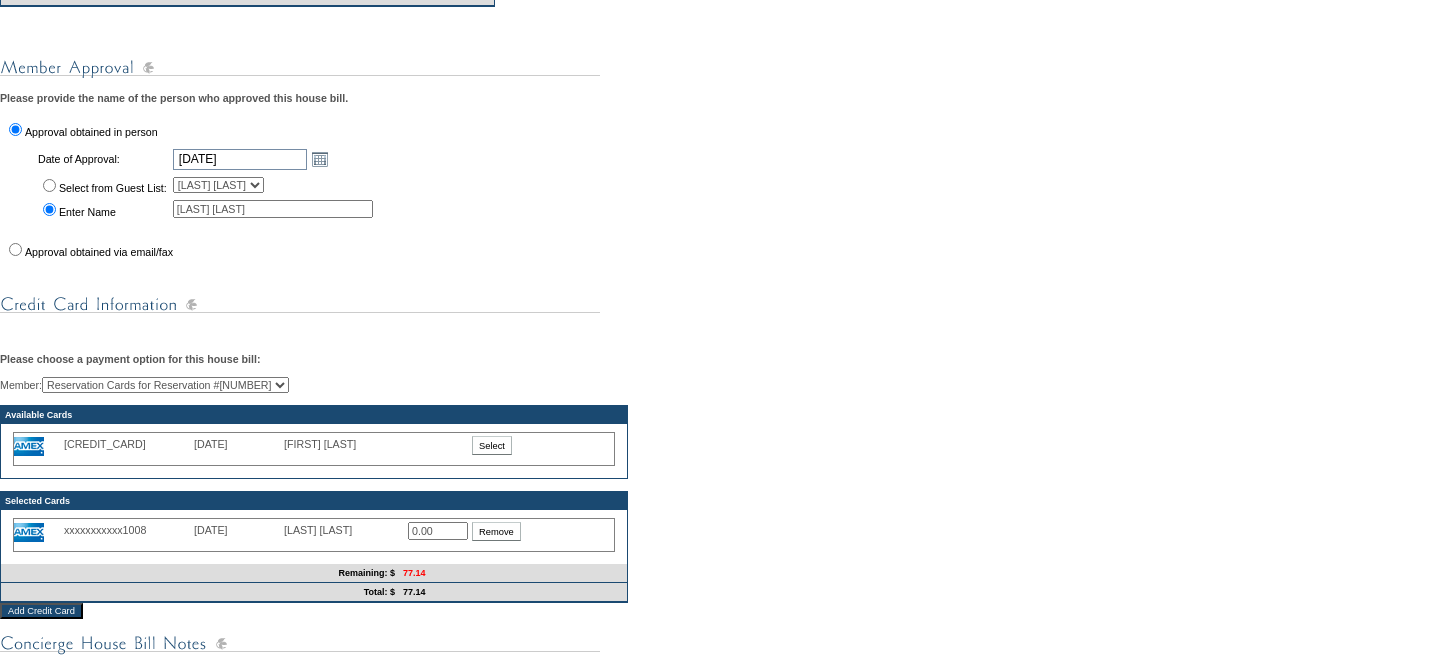 click on "0.00" at bounding box center [438, 531] 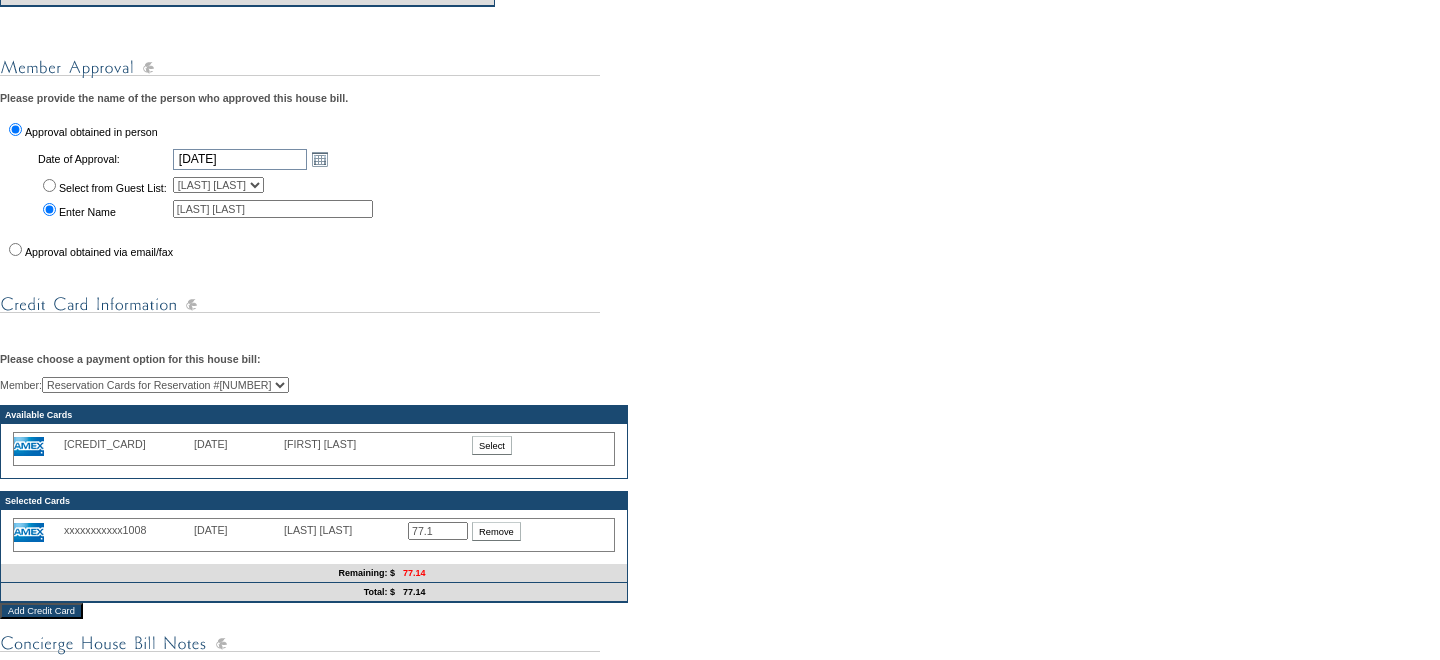 type on "77.14" 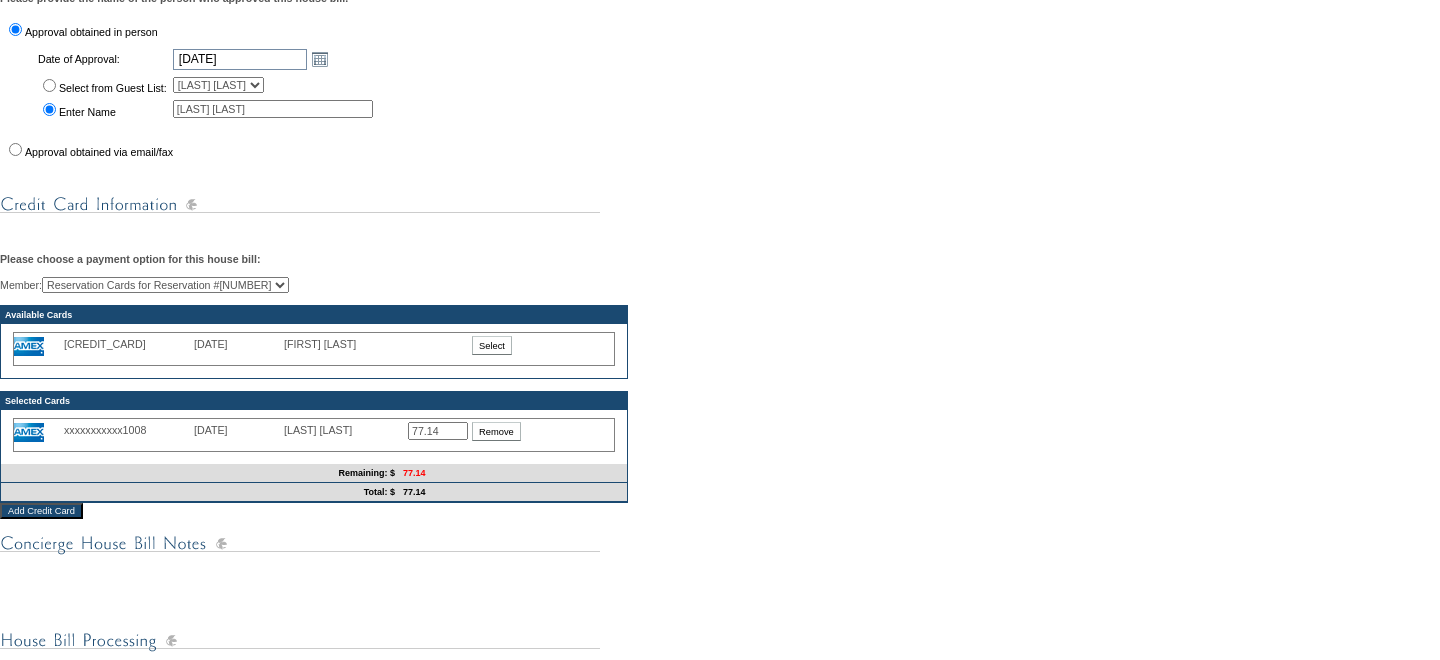 scroll, scrollTop: 672, scrollLeft: 0, axis: vertical 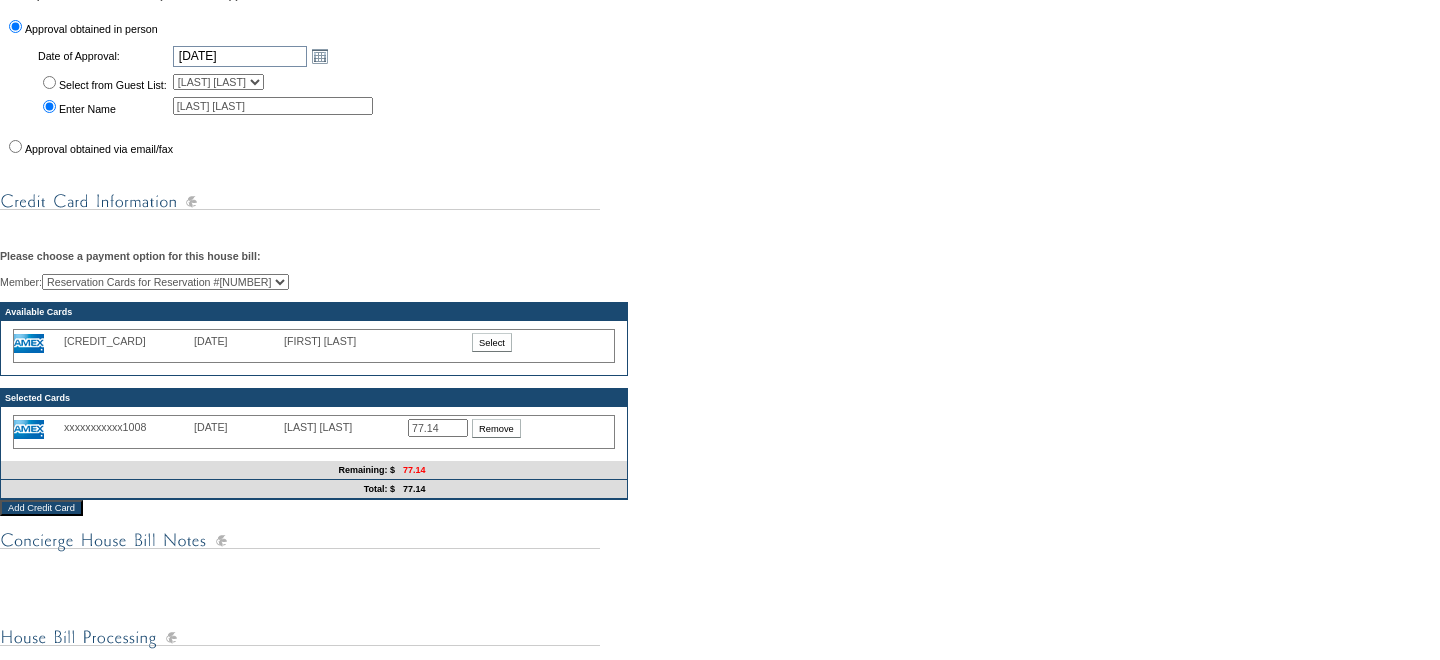click on "77.14" at bounding box center (438, 428) 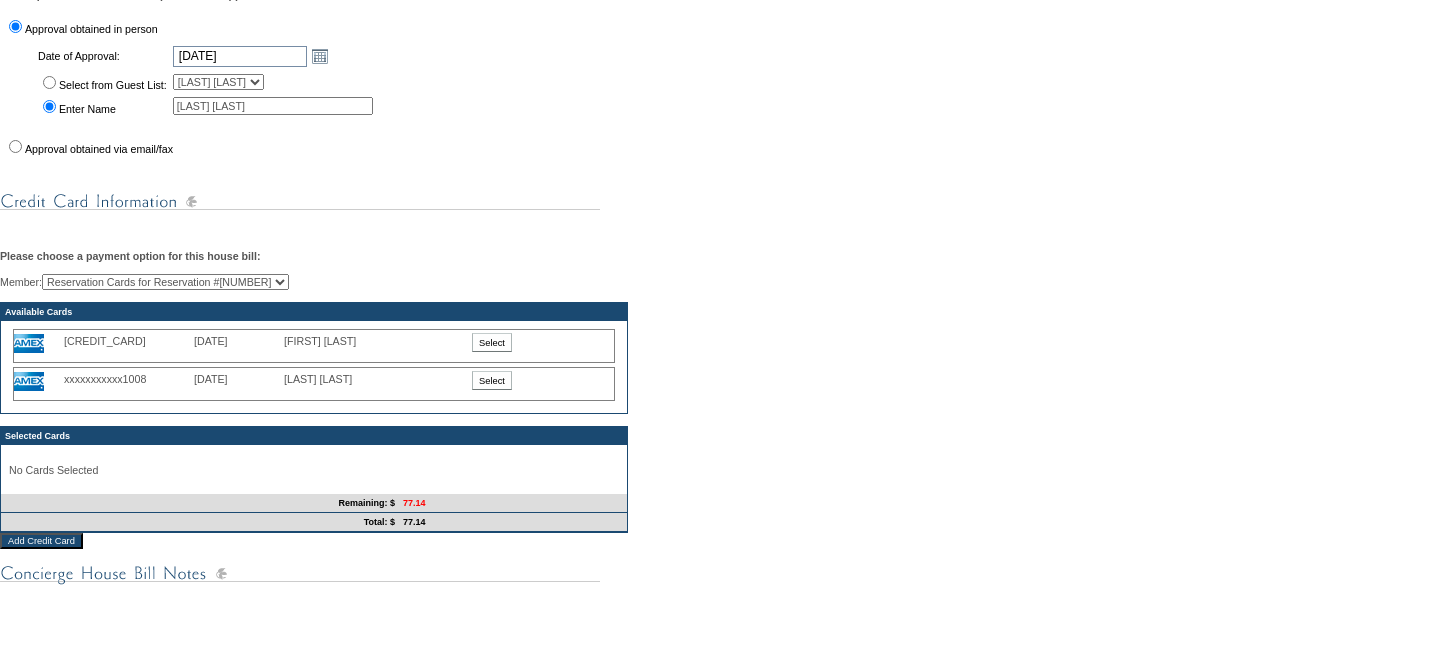 click on "Select" at bounding box center (492, 380) 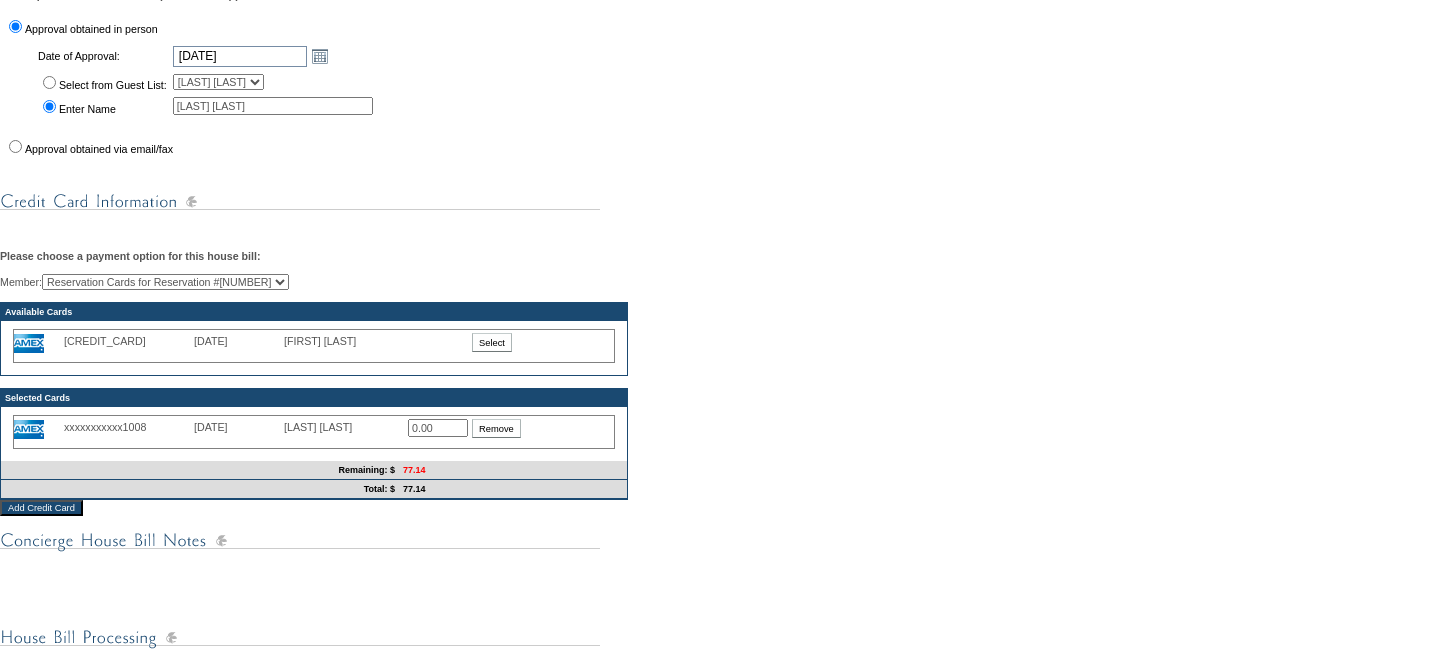 click on "Reservation Cards for Reservation #1785865
Debbie Hayden (Primary)
Taylor Hayden" at bounding box center [165, 282] 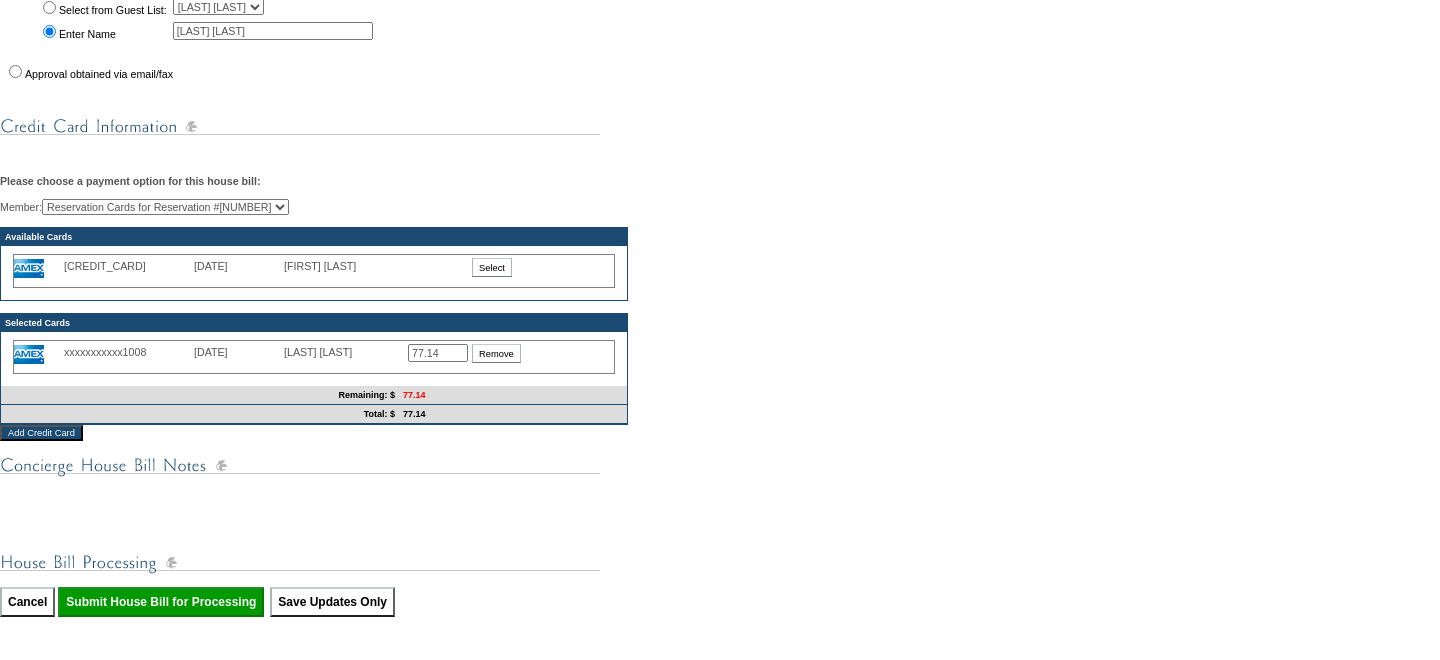 scroll, scrollTop: 749, scrollLeft: 0, axis: vertical 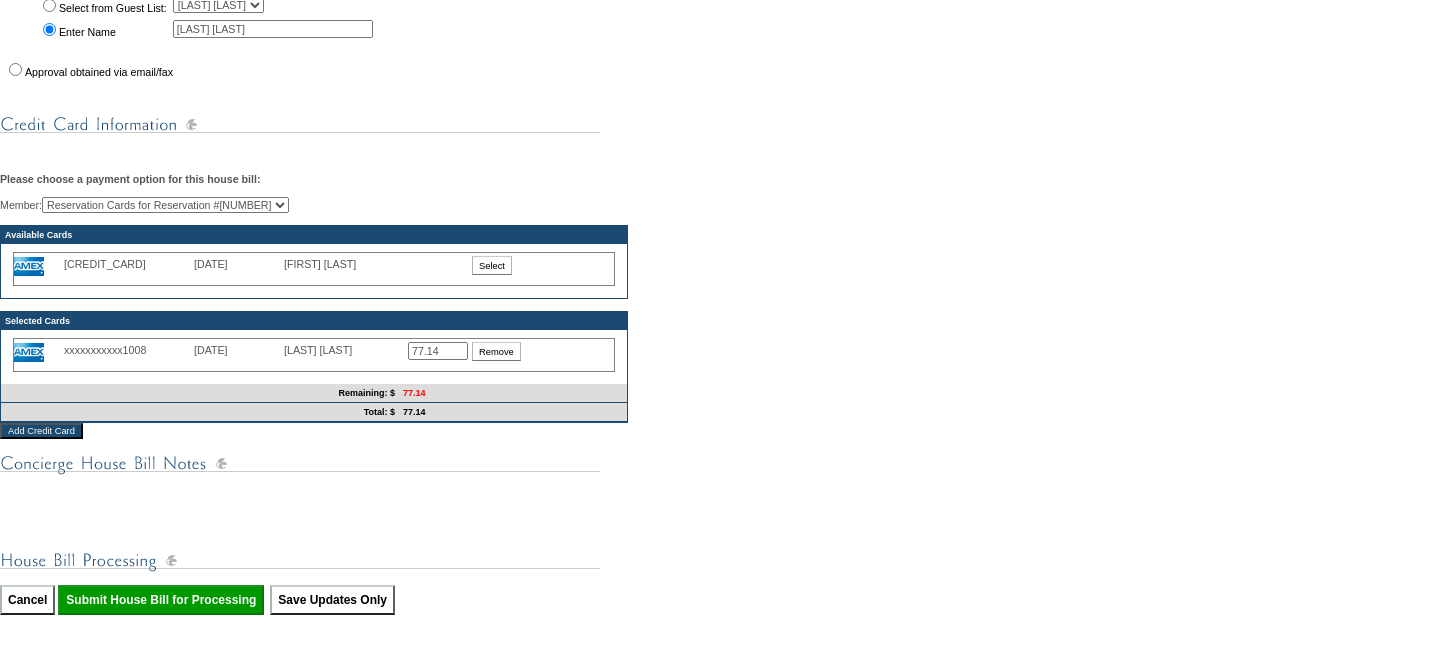 type on "77.14" 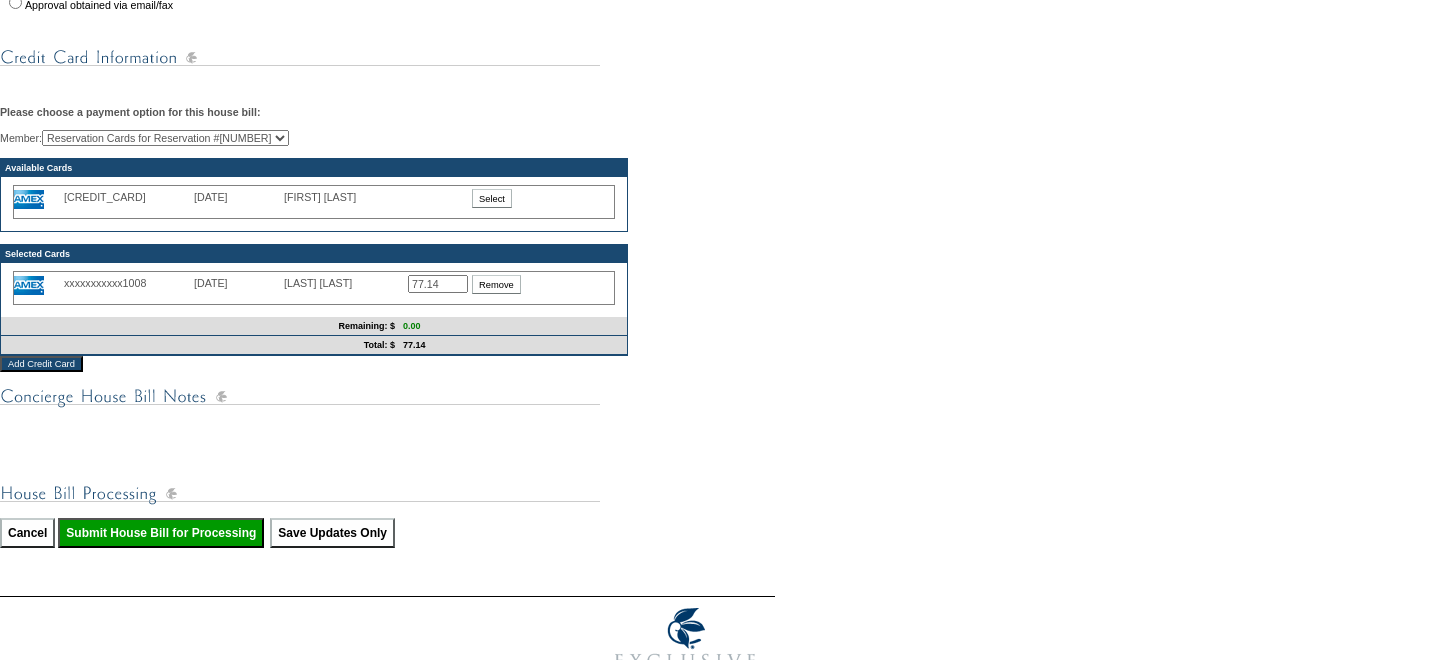 scroll, scrollTop: 821, scrollLeft: 0, axis: vertical 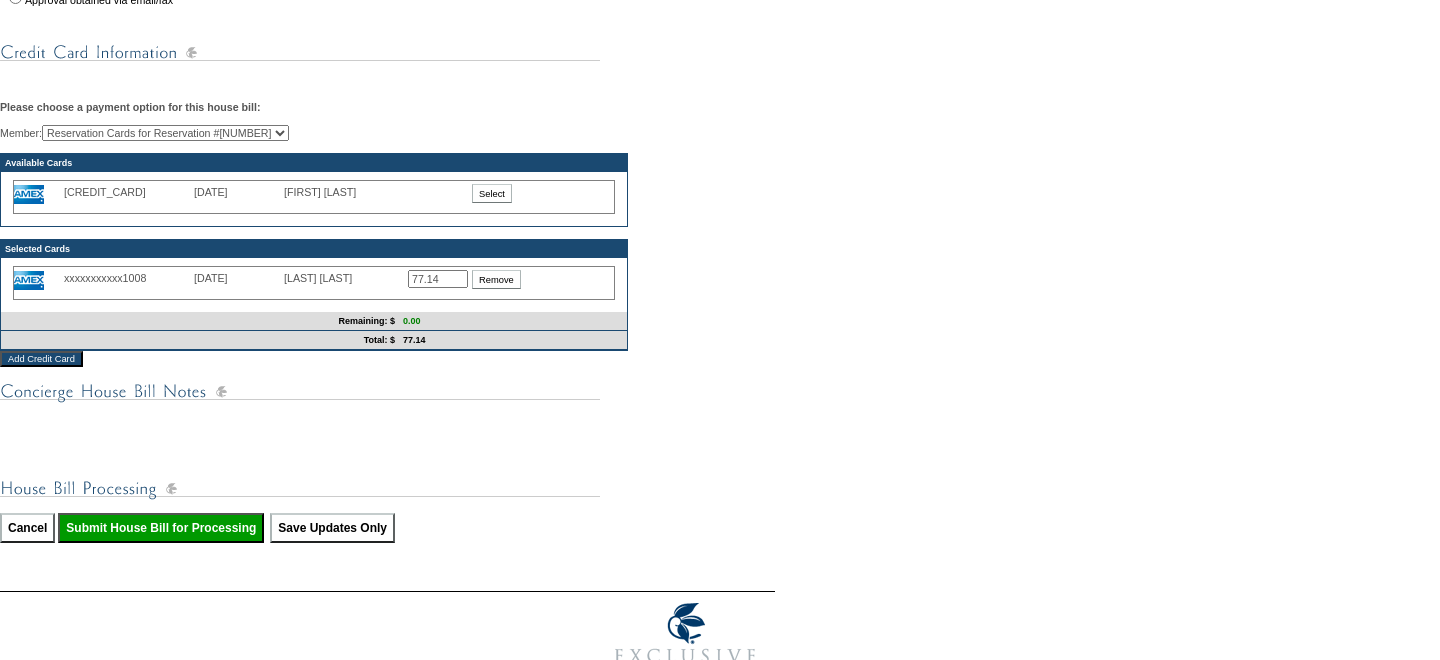 click on "77.14" at bounding box center (438, 279) 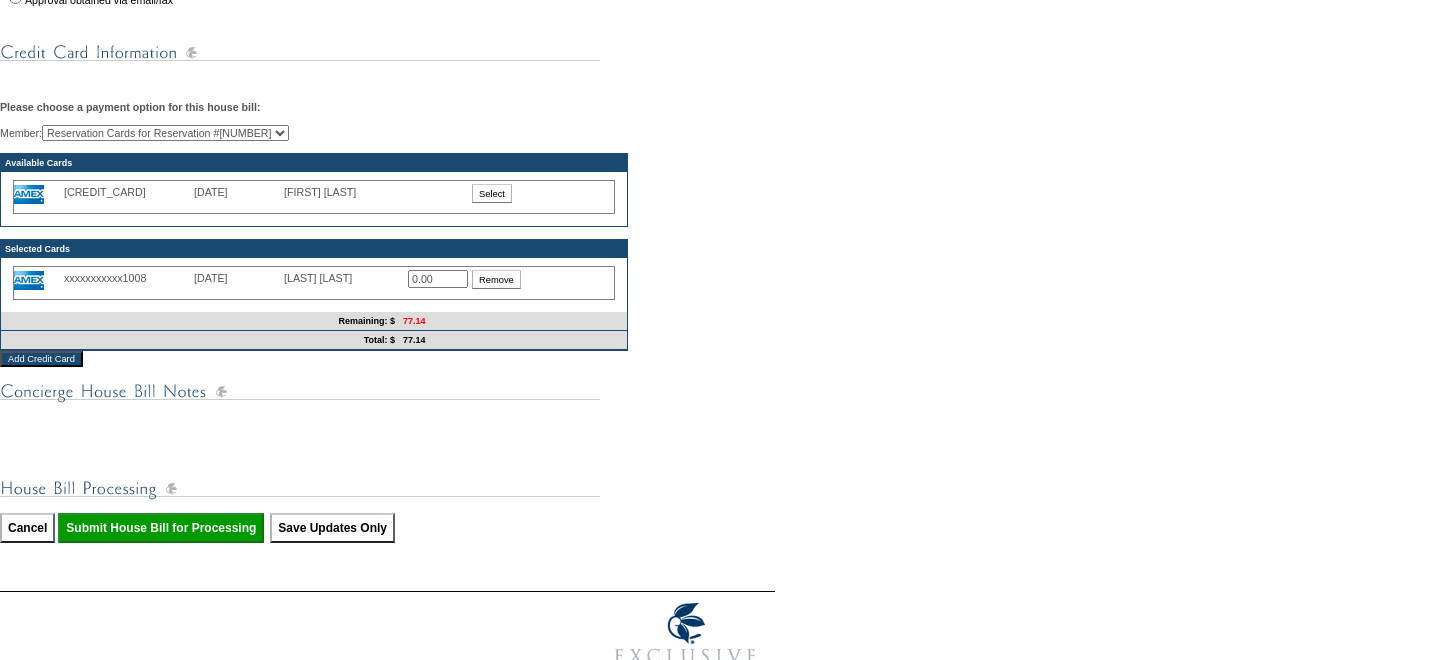 click on "0.00" at bounding box center [438, 279] 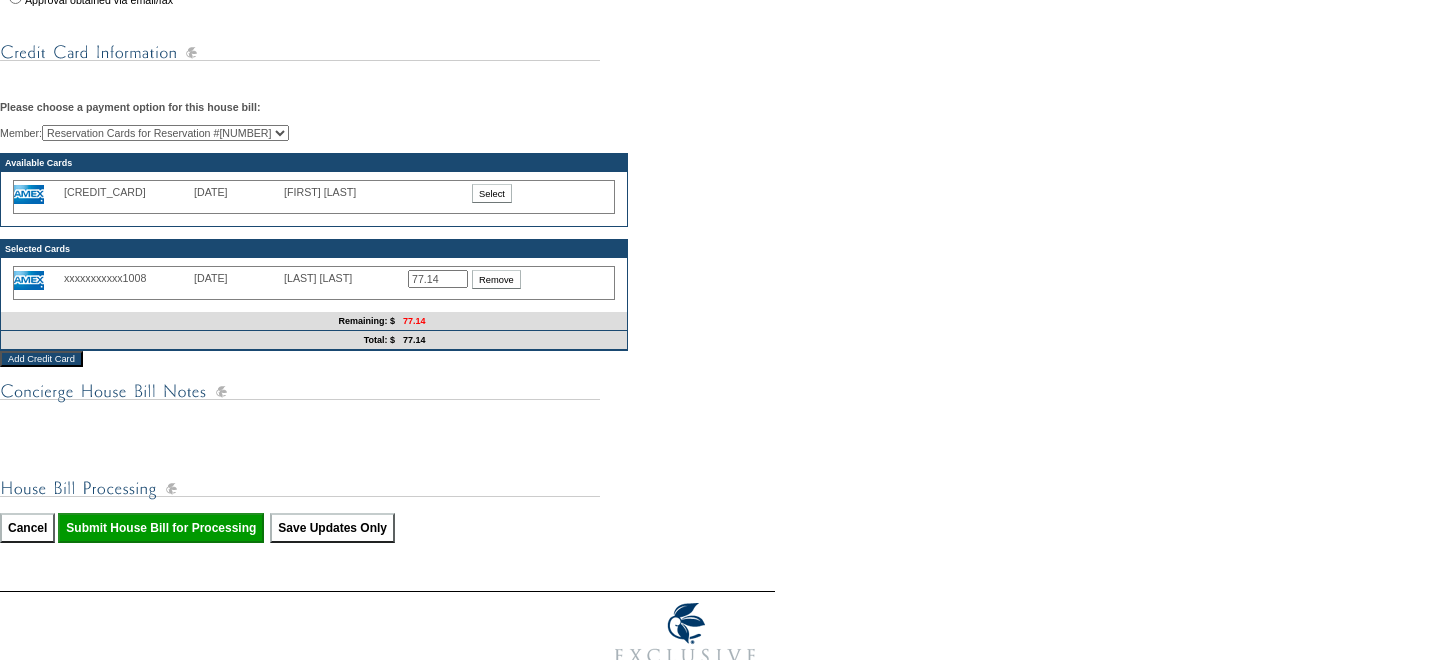 type on "77.14" 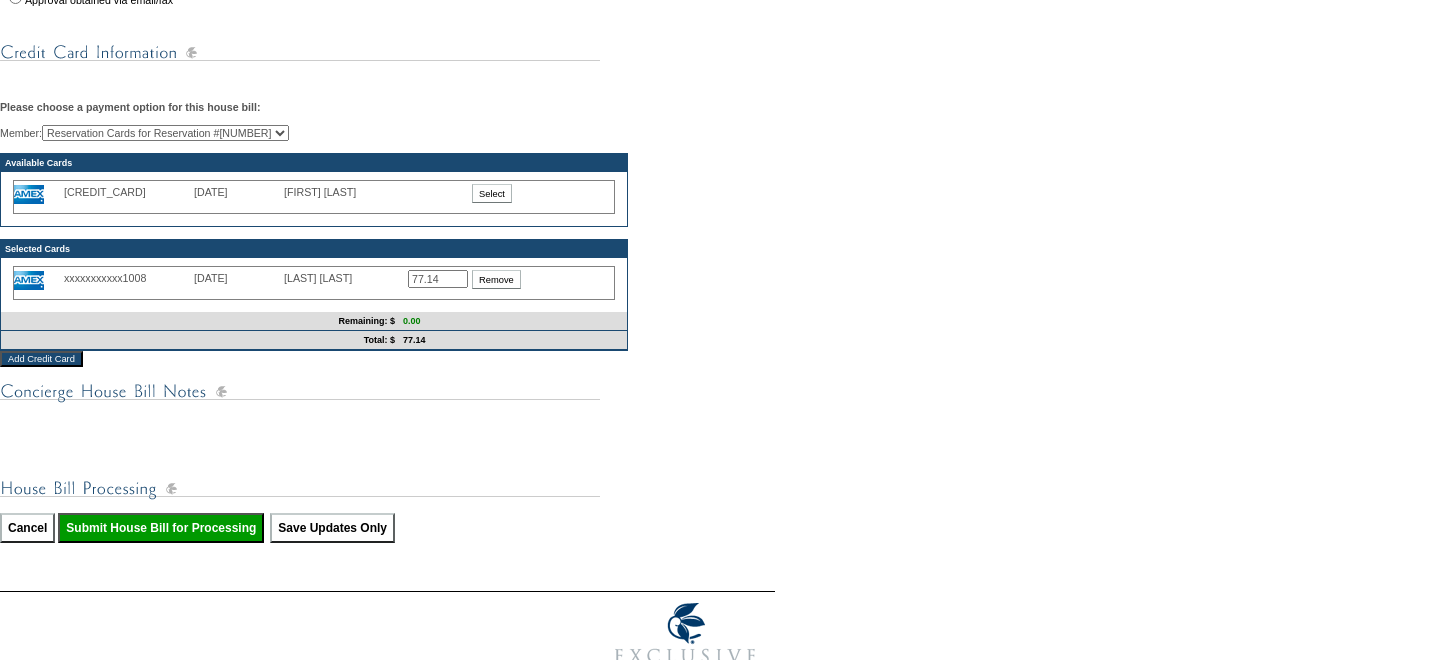 click on "Remove" at bounding box center (496, 279) 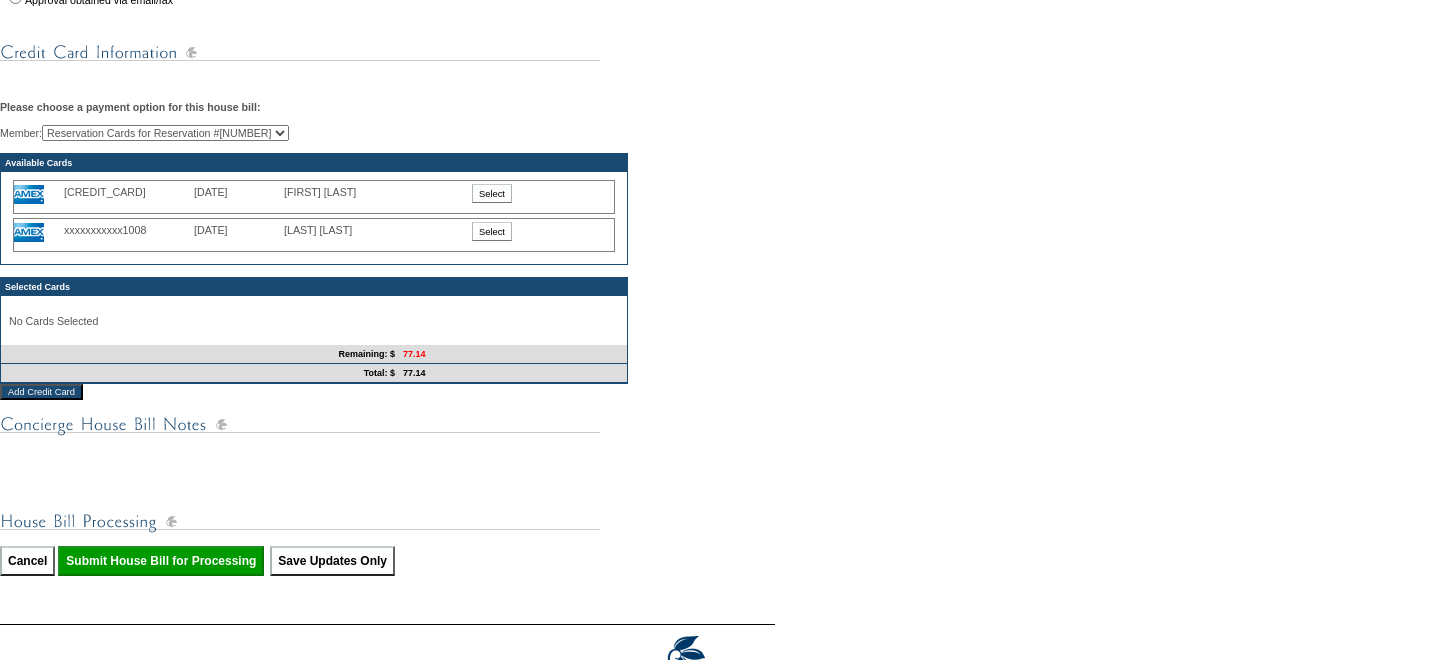 click on "Select" at bounding box center (492, 231) 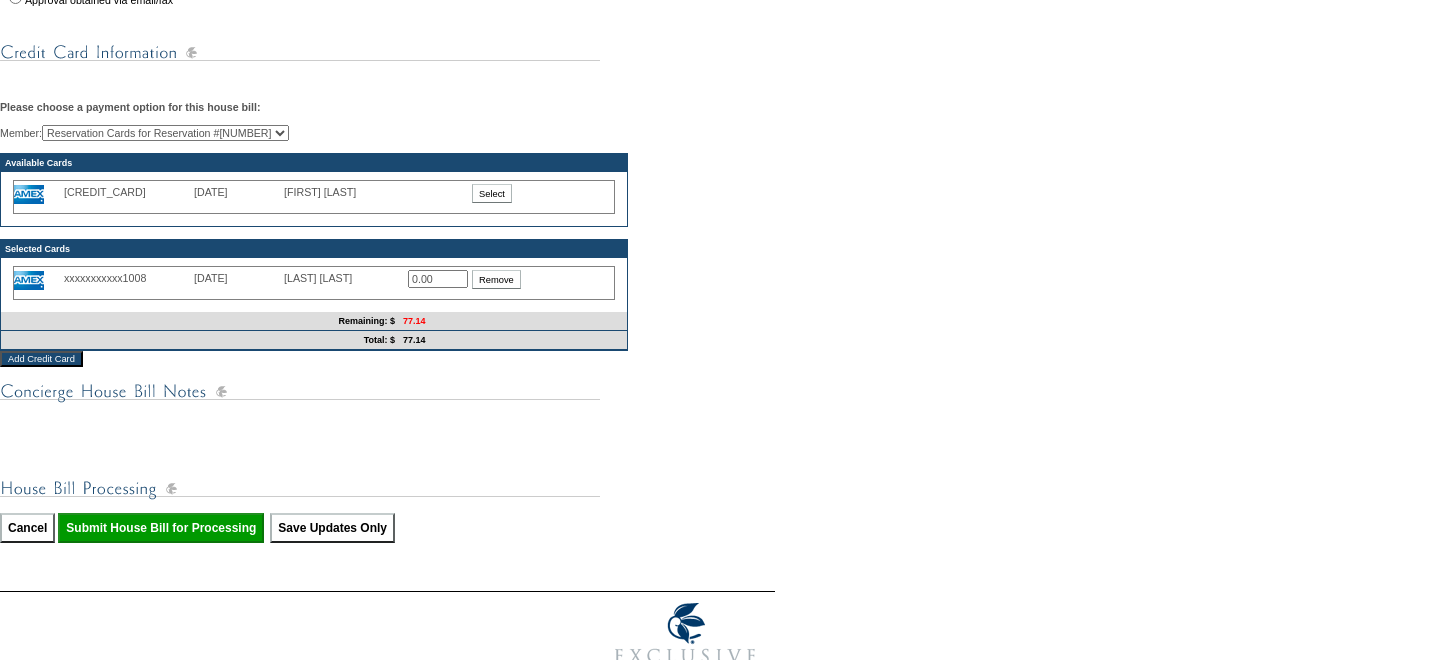 click on "0.00" at bounding box center (438, 279) 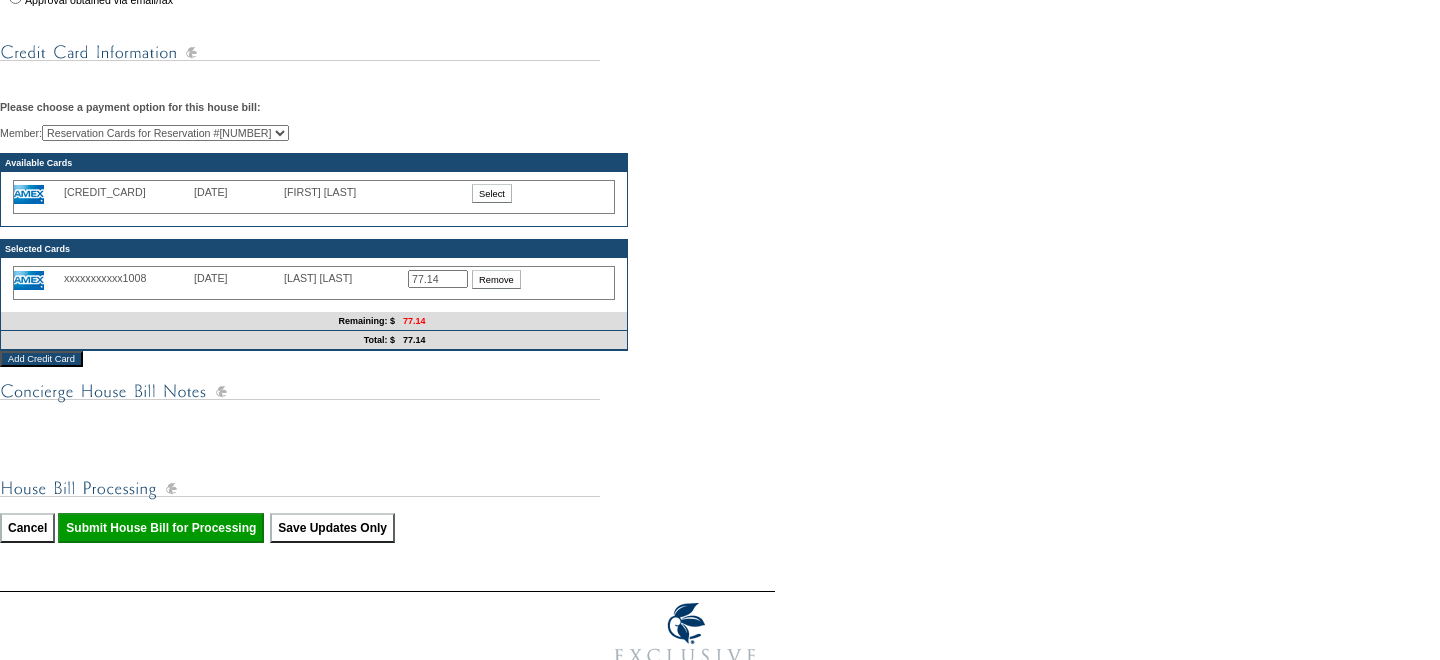 type on "77.14" 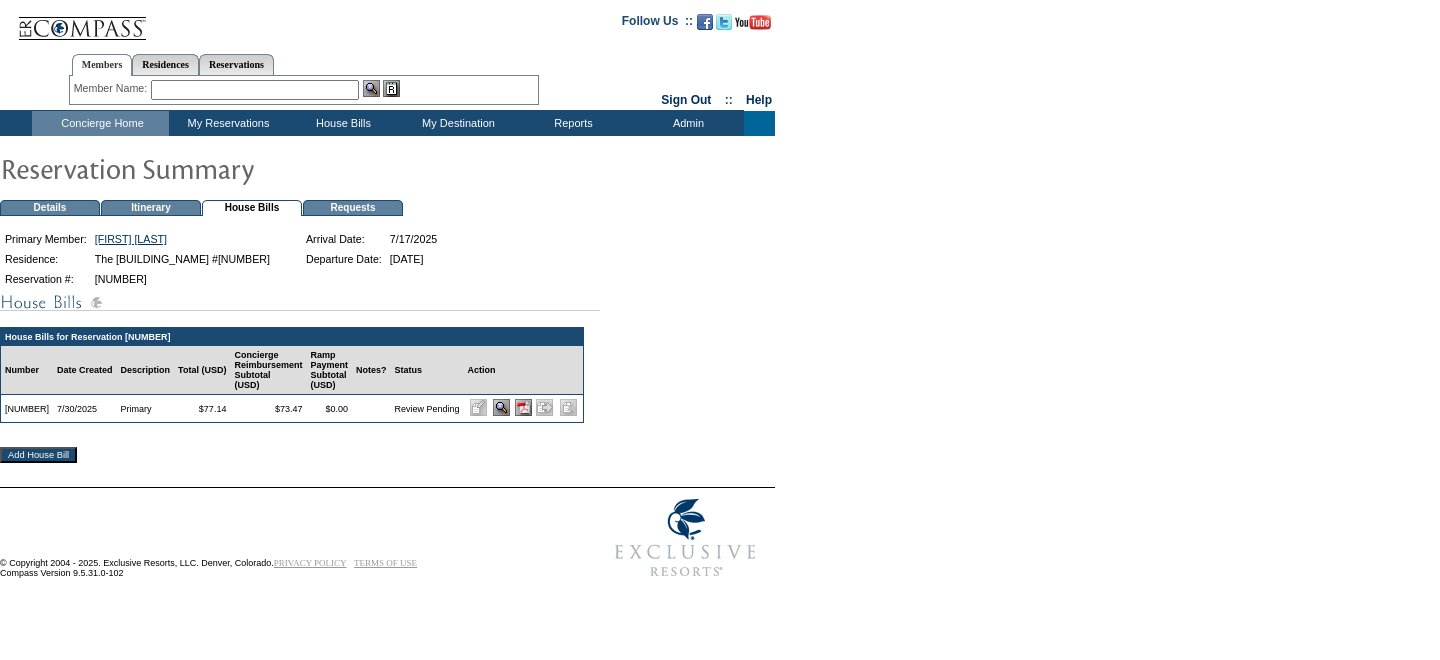 scroll, scrollTop: 0, scrollLeft: 0, axis: both 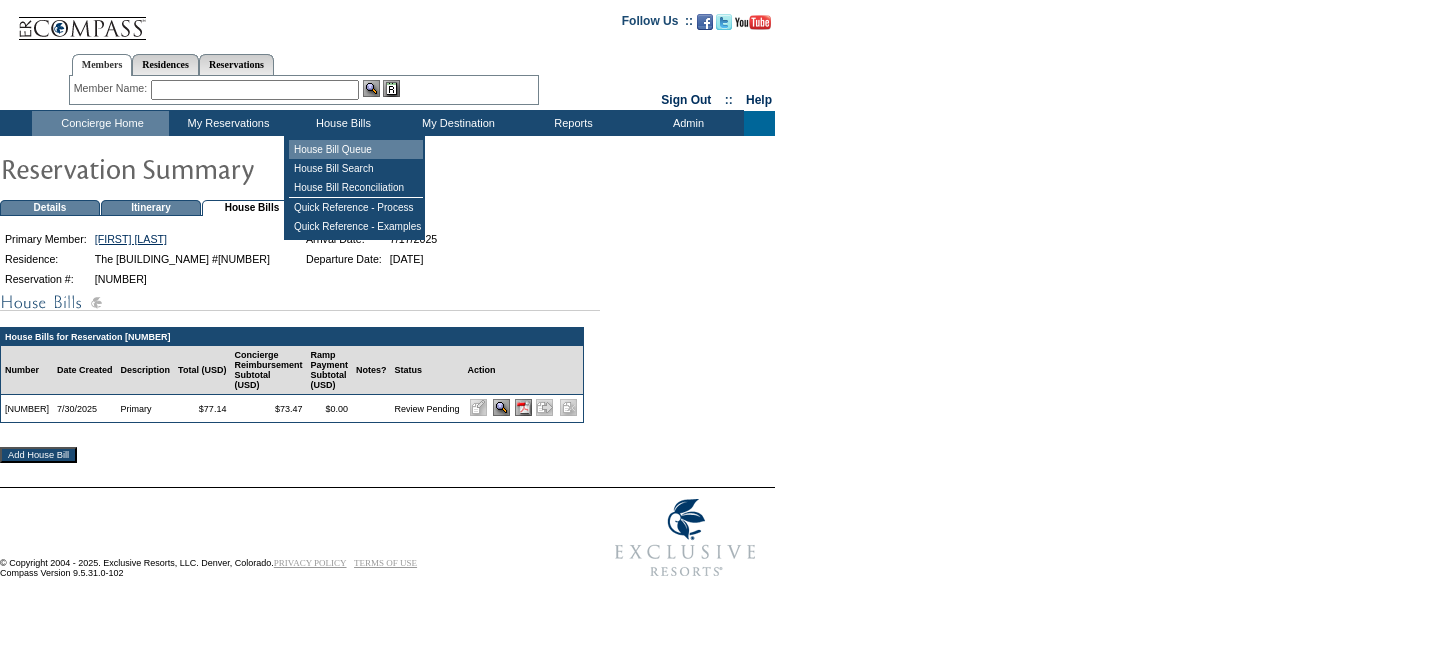 click on "House Bill Queue" at bounding box center (356, 149) 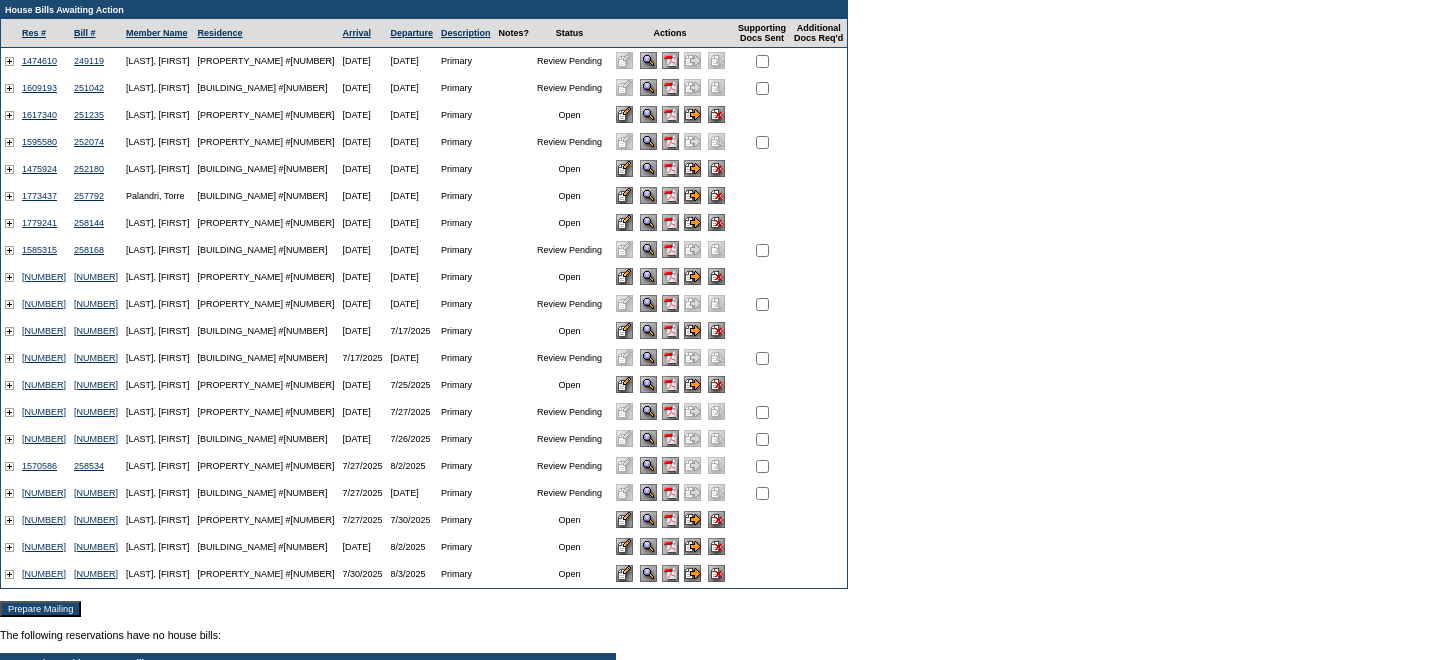 scroll, scrollTop: 181, scrollLeft: 0, axis: vertical 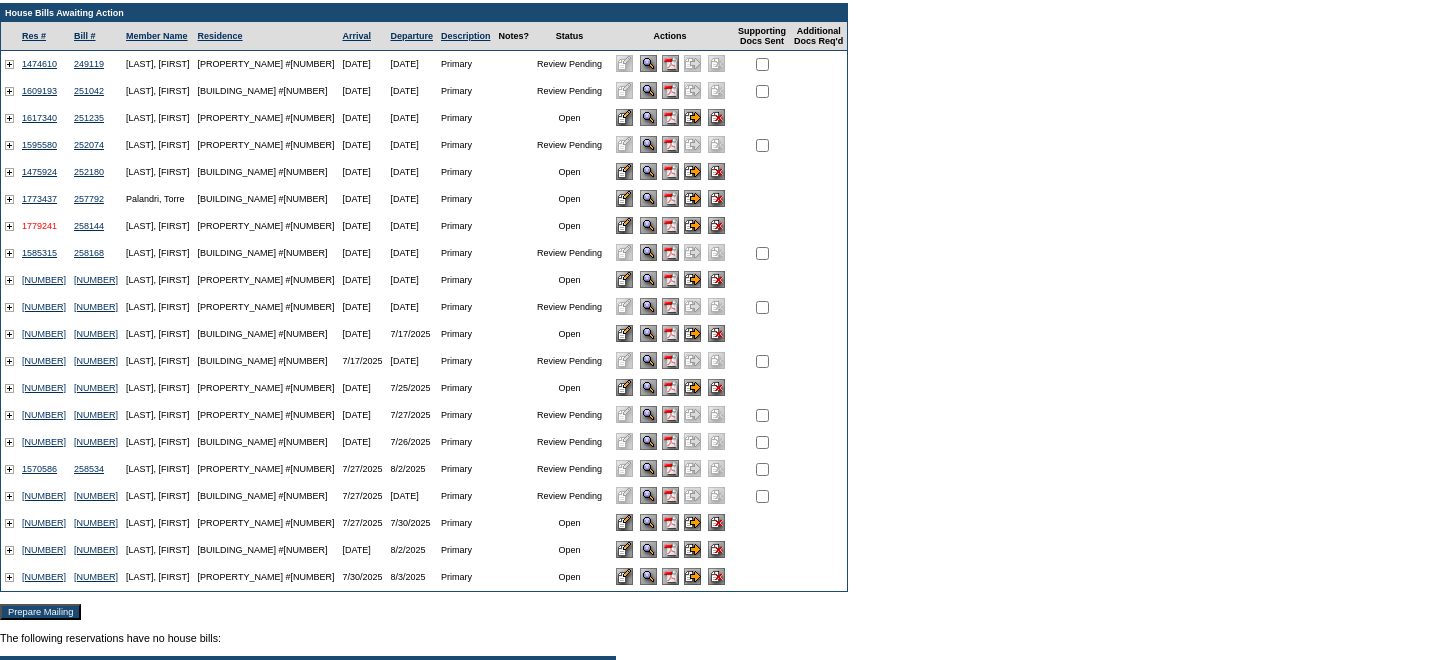 click on "1779241" at bounding box center [39, 226] 